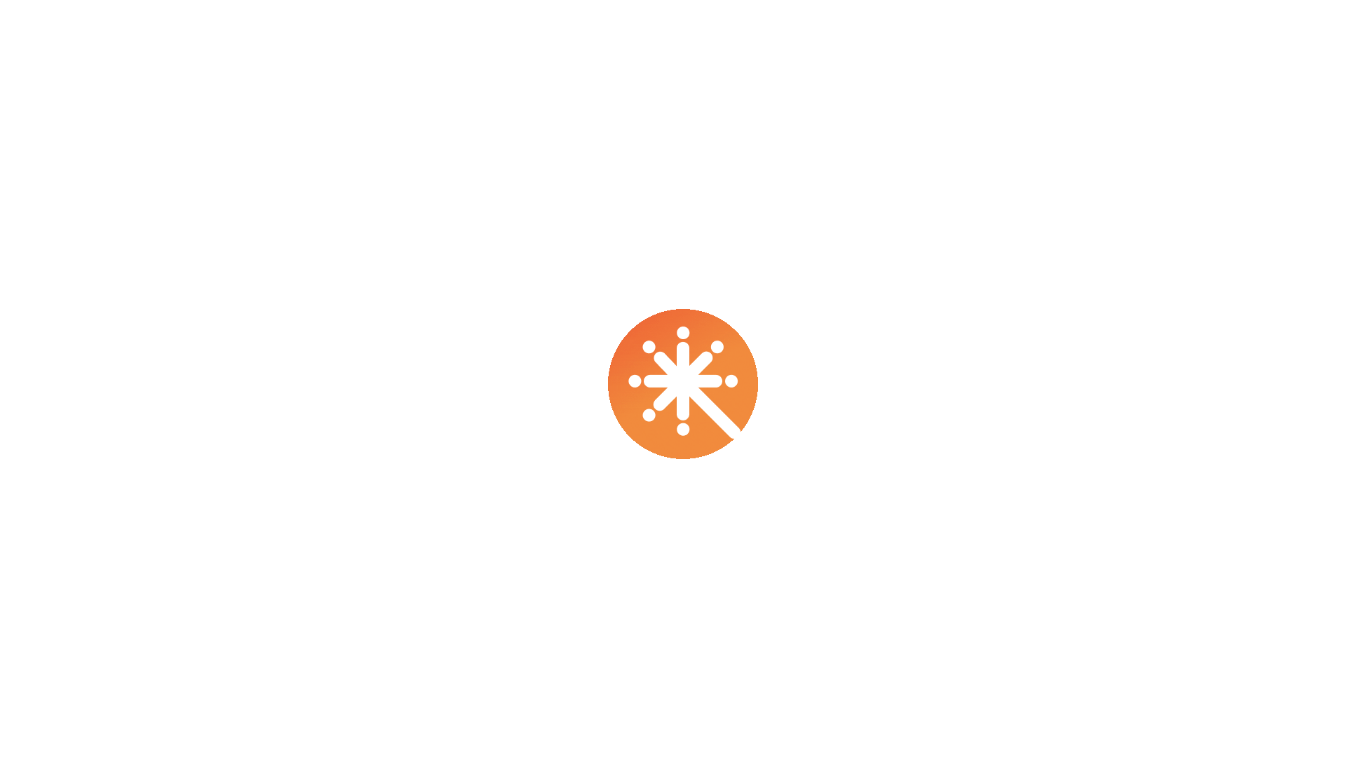 scroll, scrollTop: 0, scrollLeft: 0, axis: both 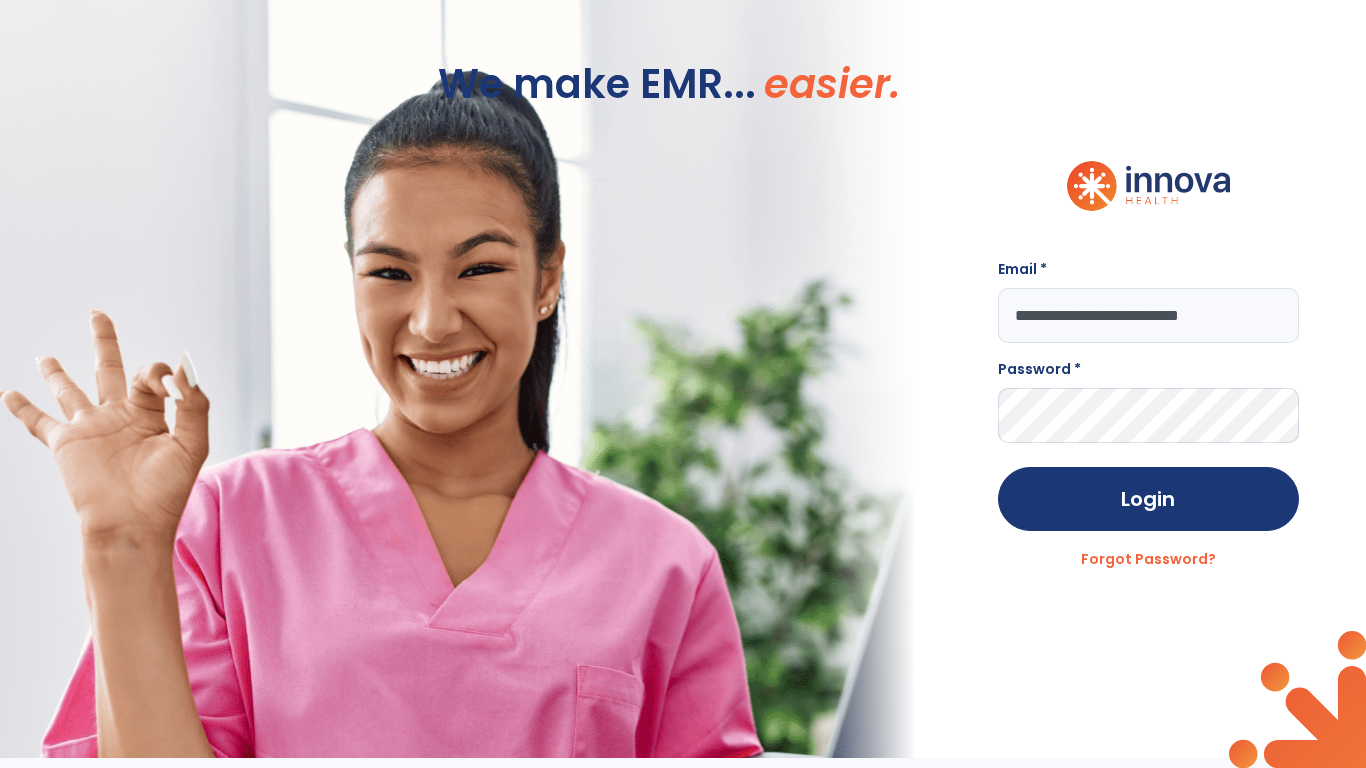type on "**********" 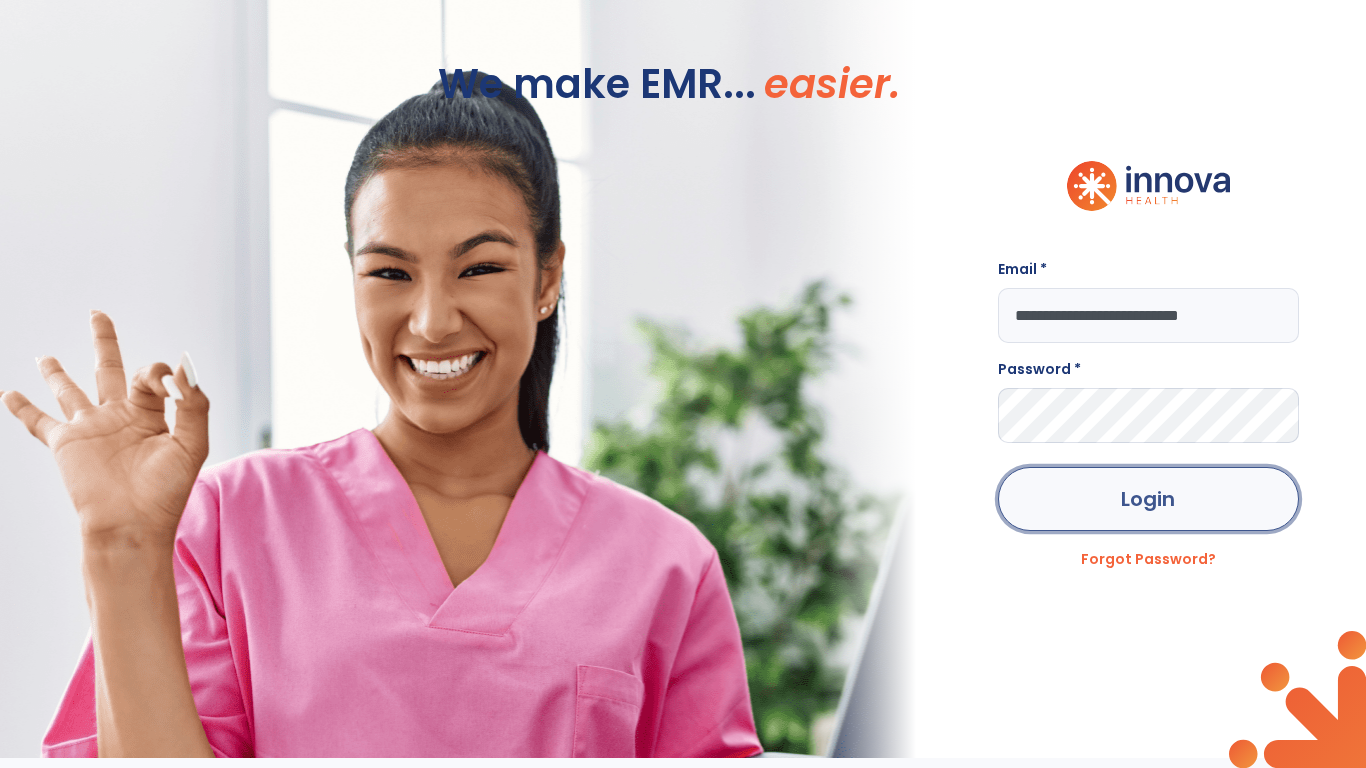 click on "Login" 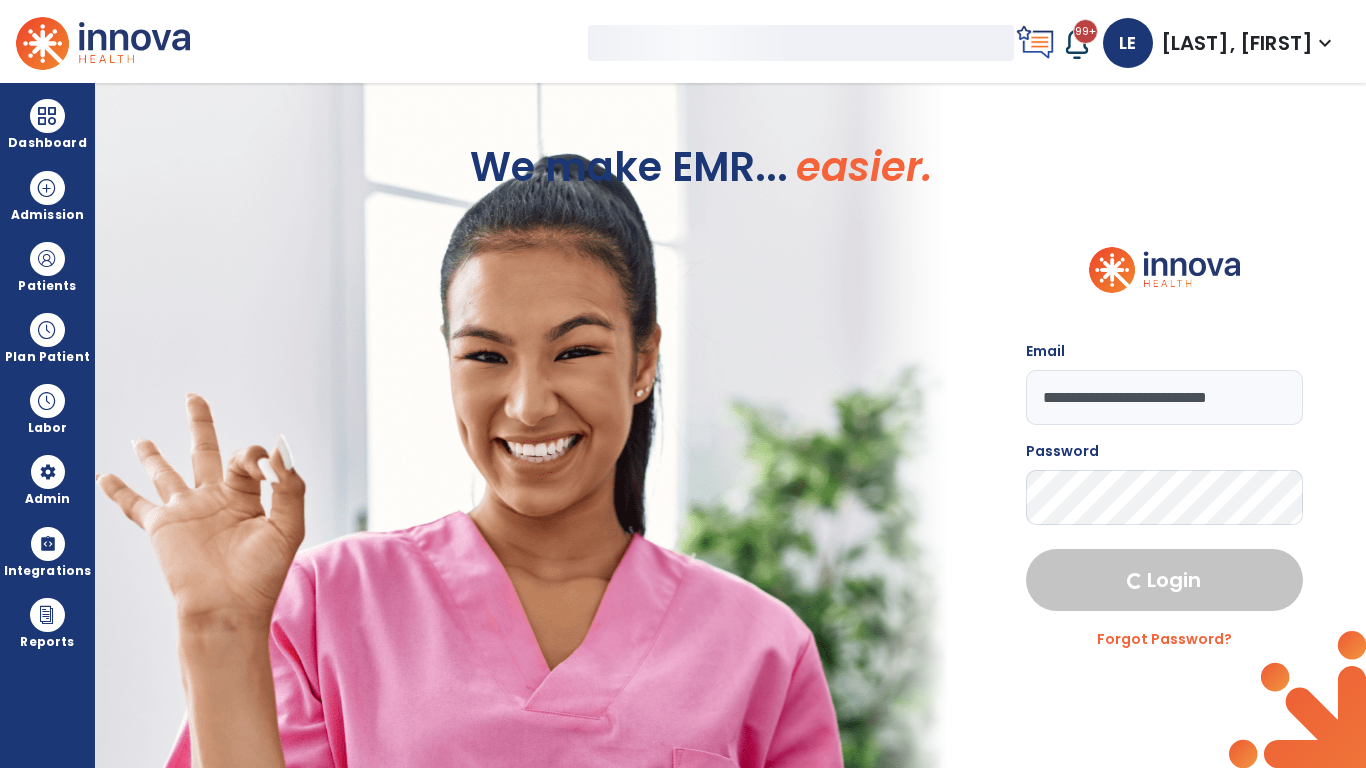 select on "***" 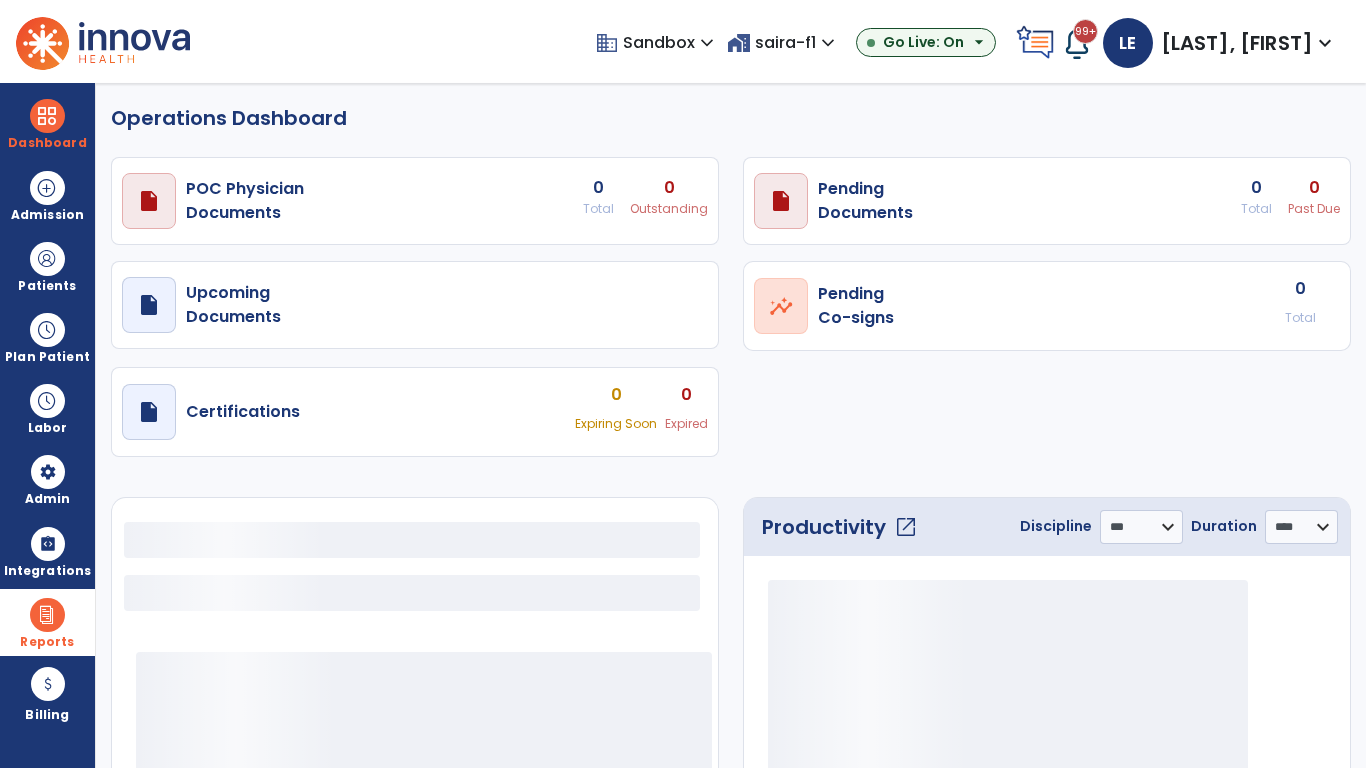 click at bounding box center [47, 615] 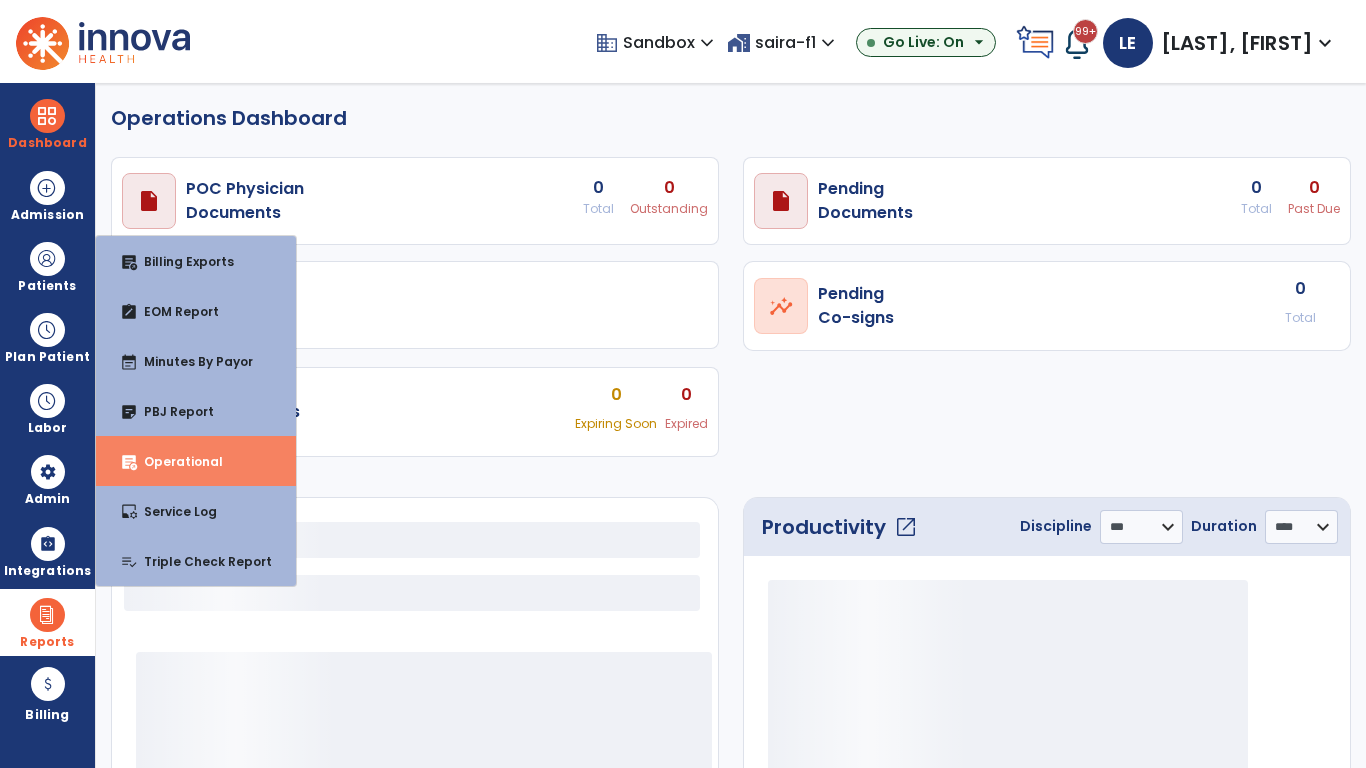 click on "Operational" at bounding box center (175, 461) 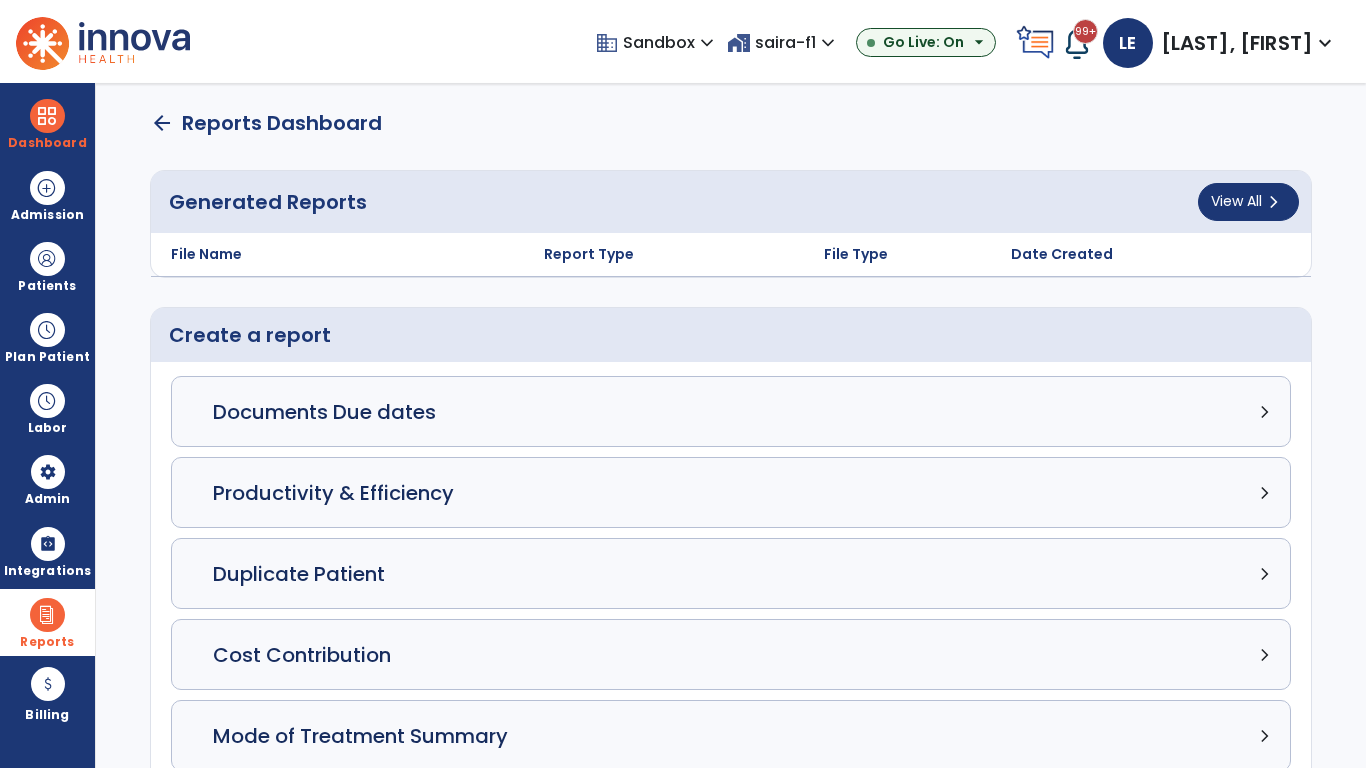 click on "Census Detail chevron_right" 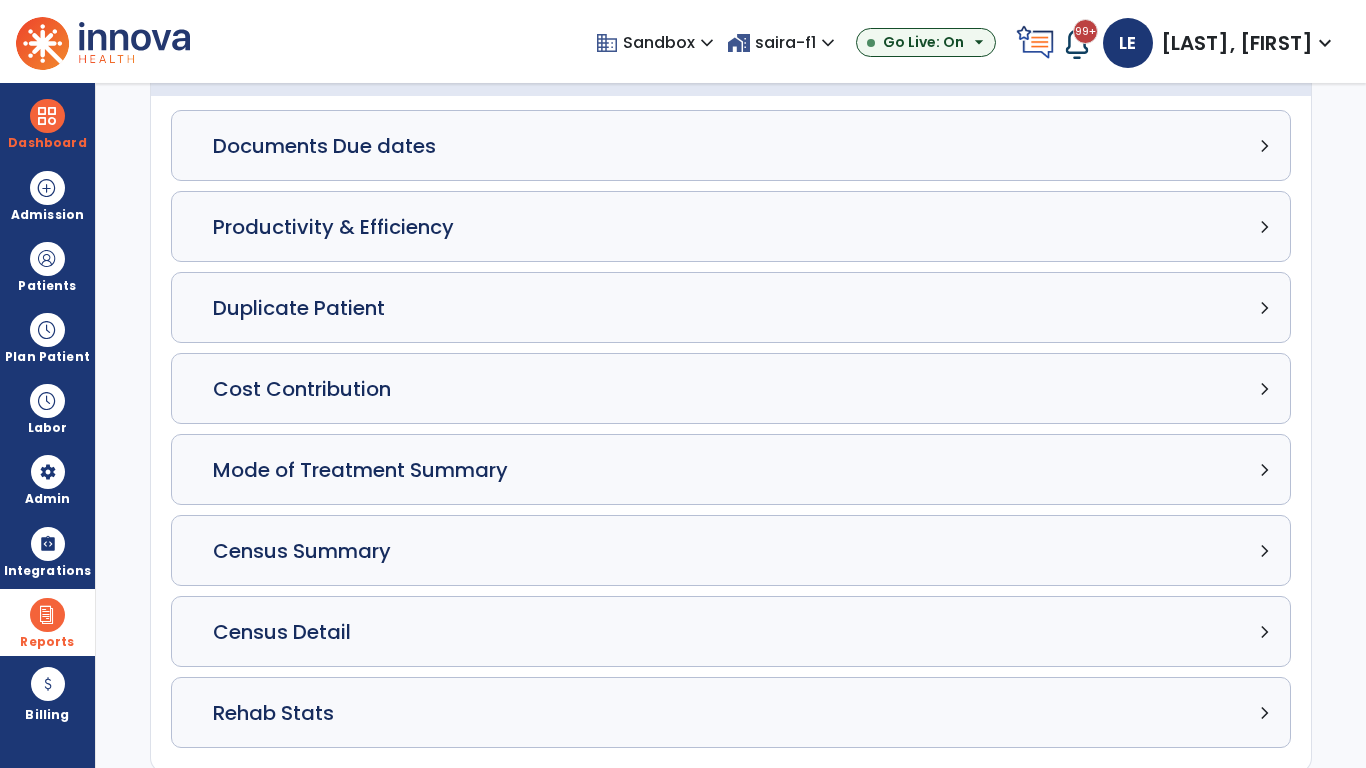 select on "*****" 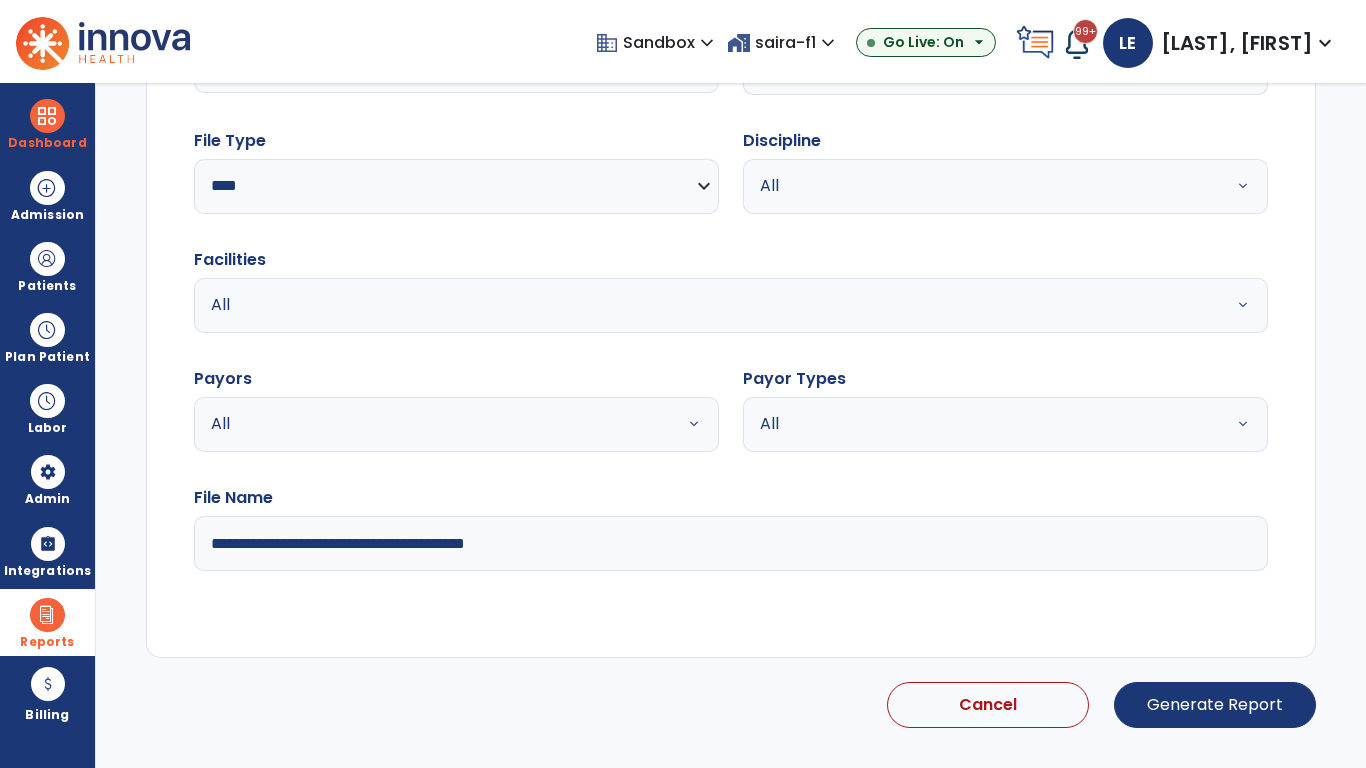 select on "*****" 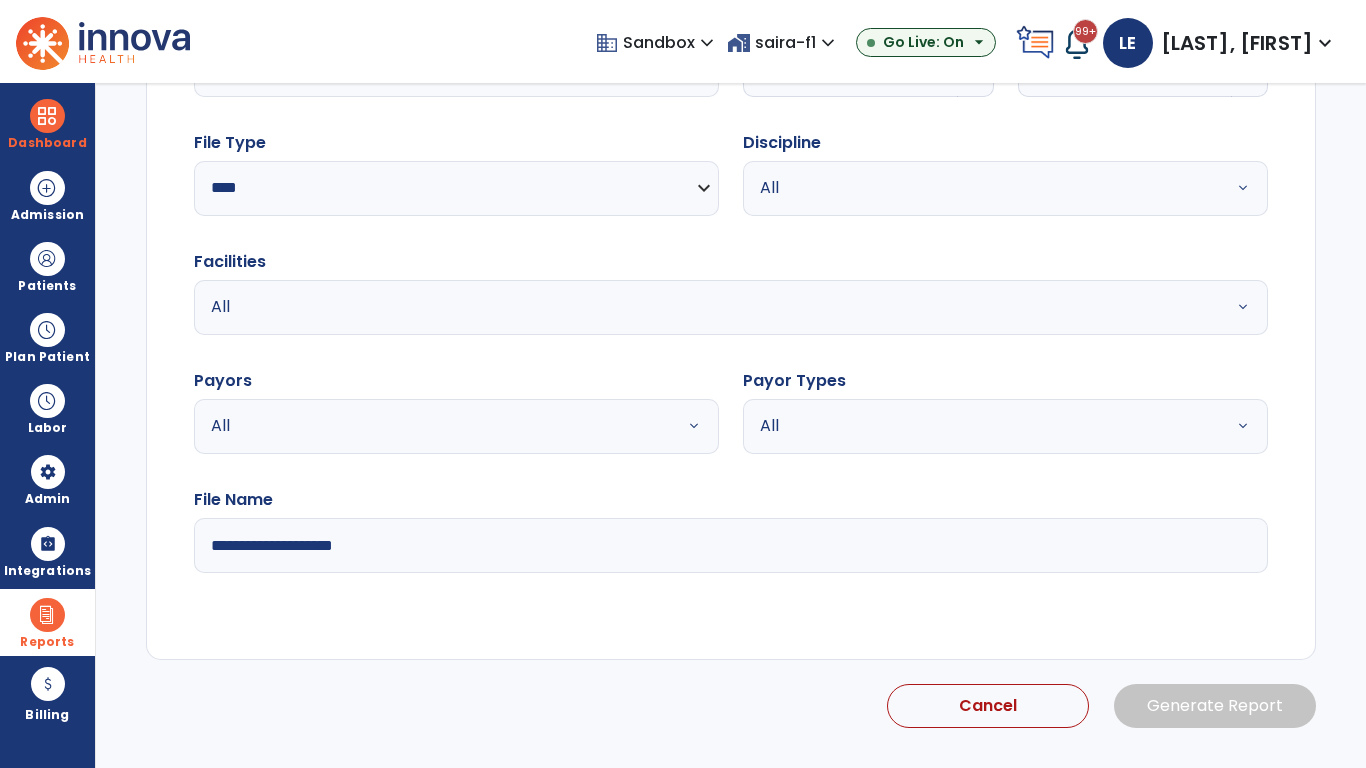 click 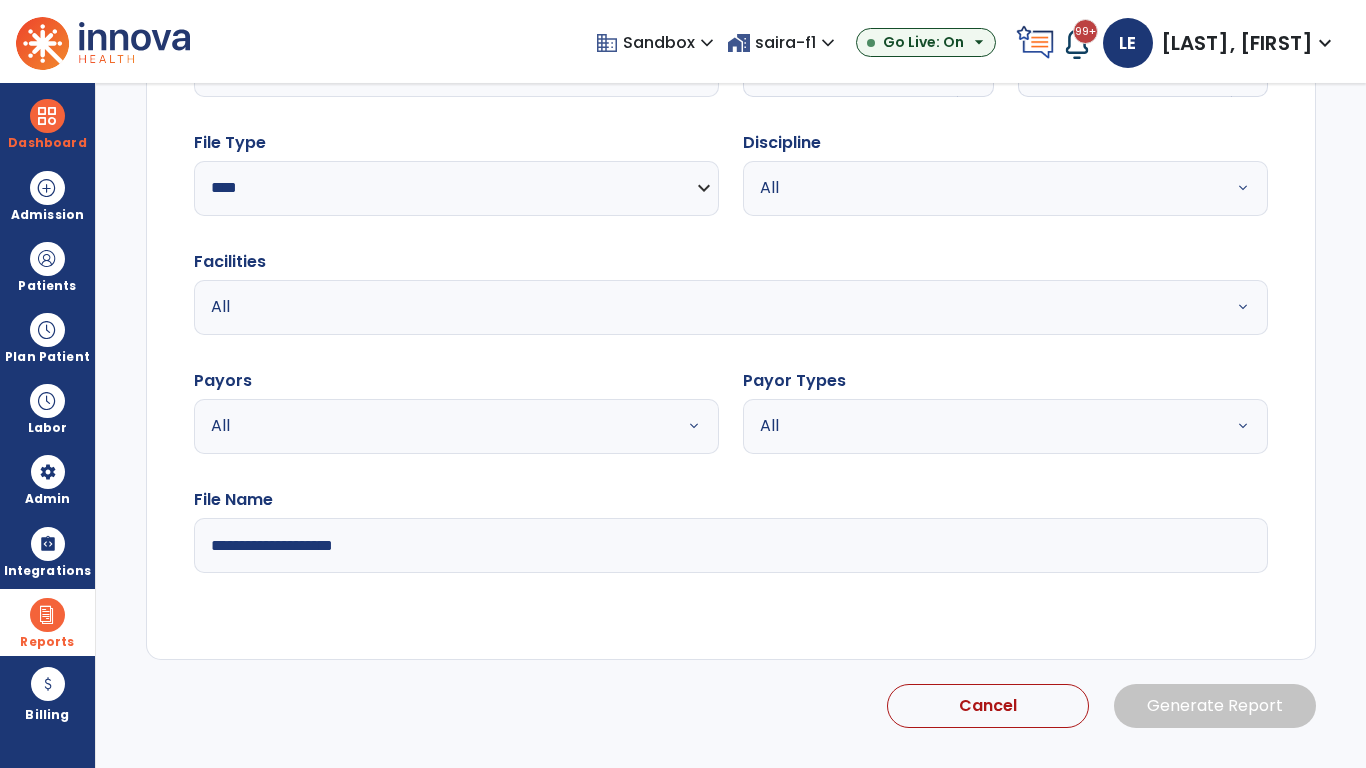 select on "*" 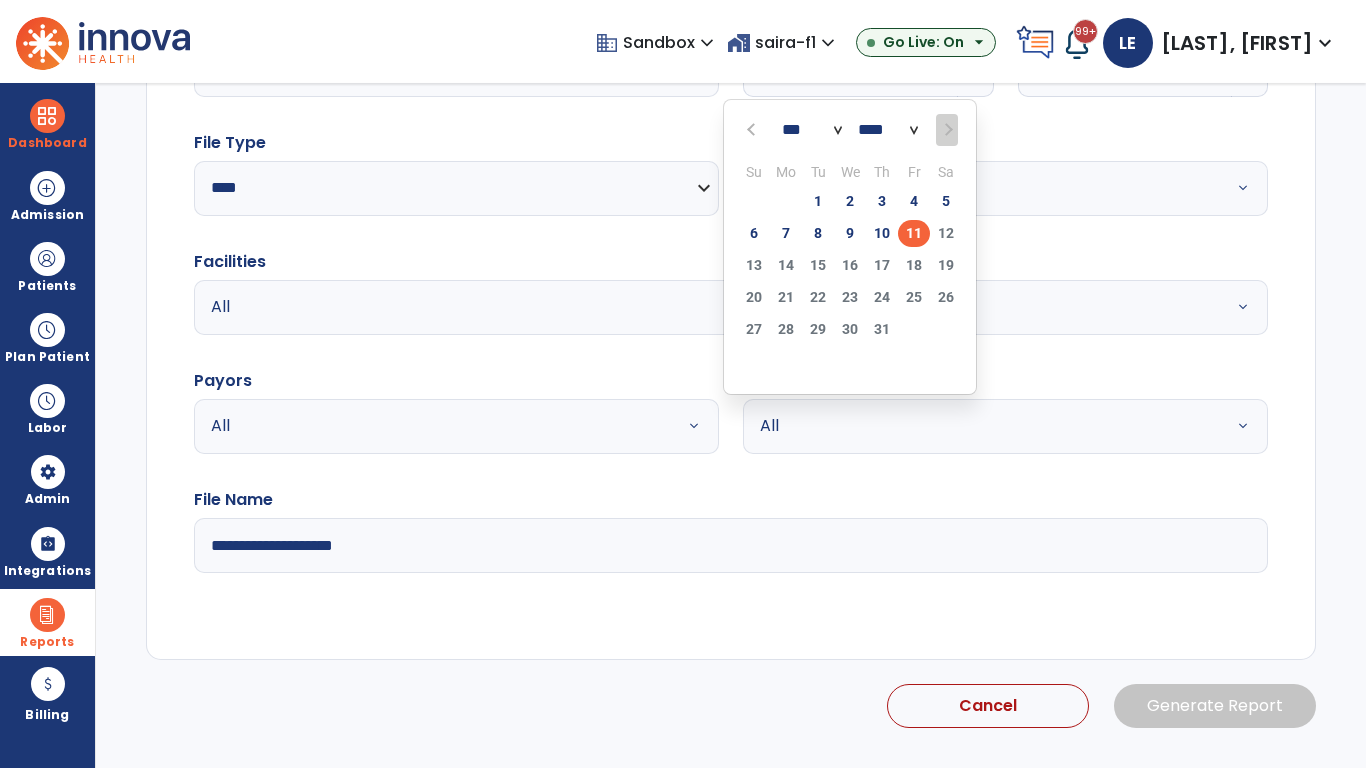 scroll, scrollTop: 192, scrollLeft: 0, axis: vertical 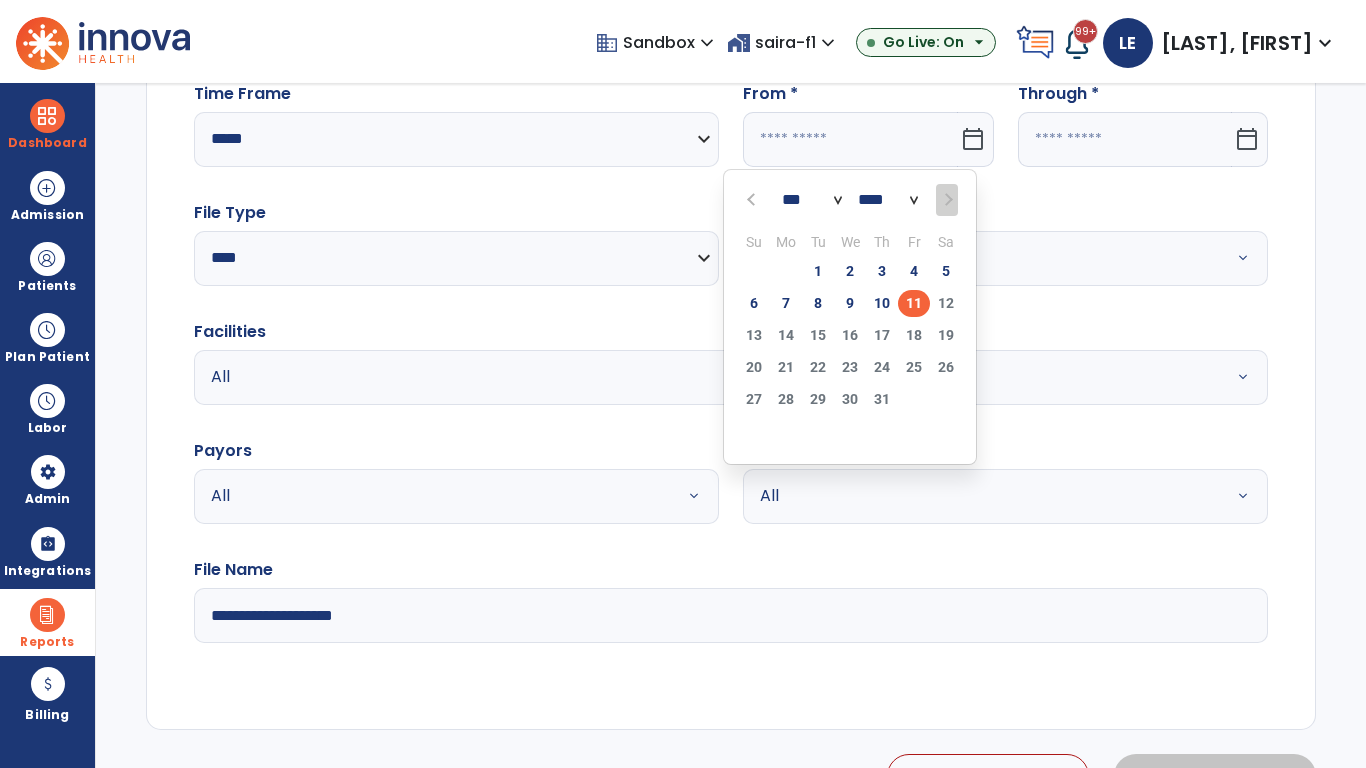 select on "****" 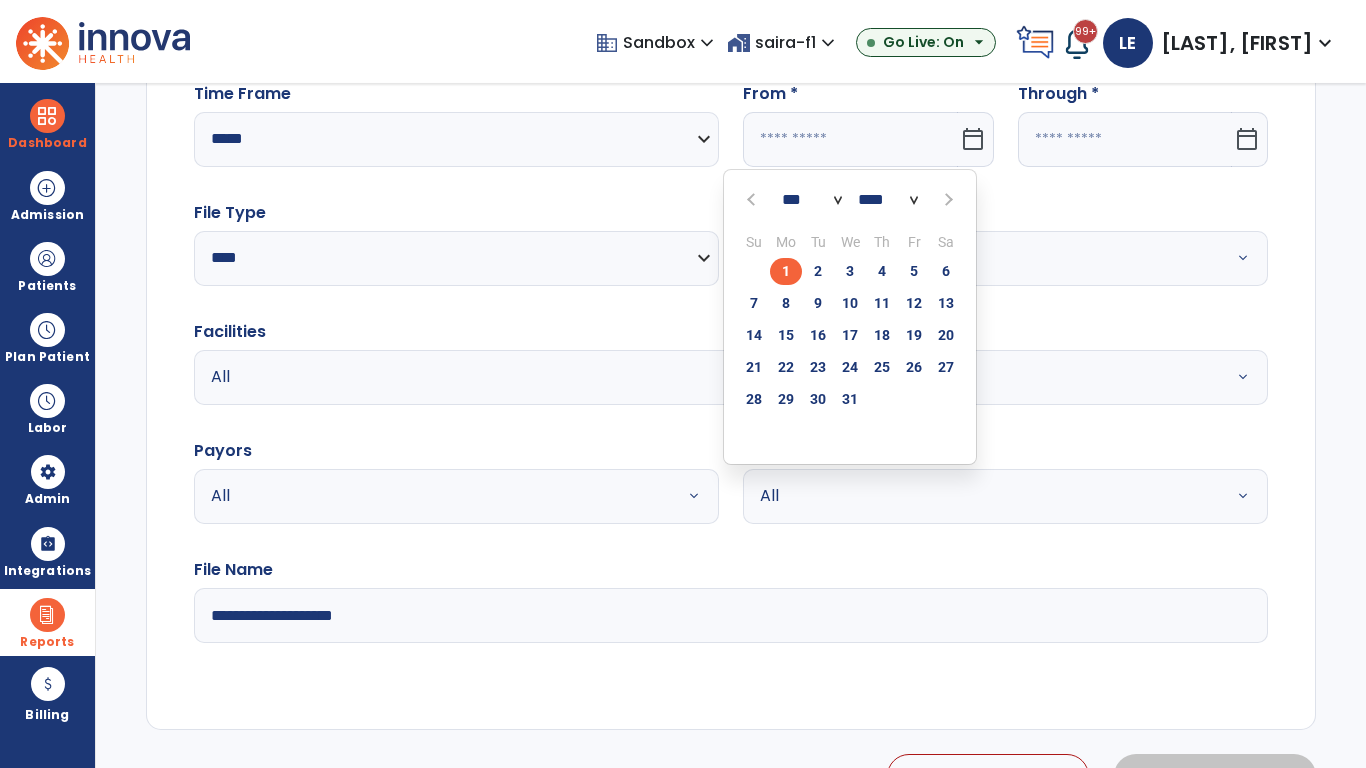 select on "**" 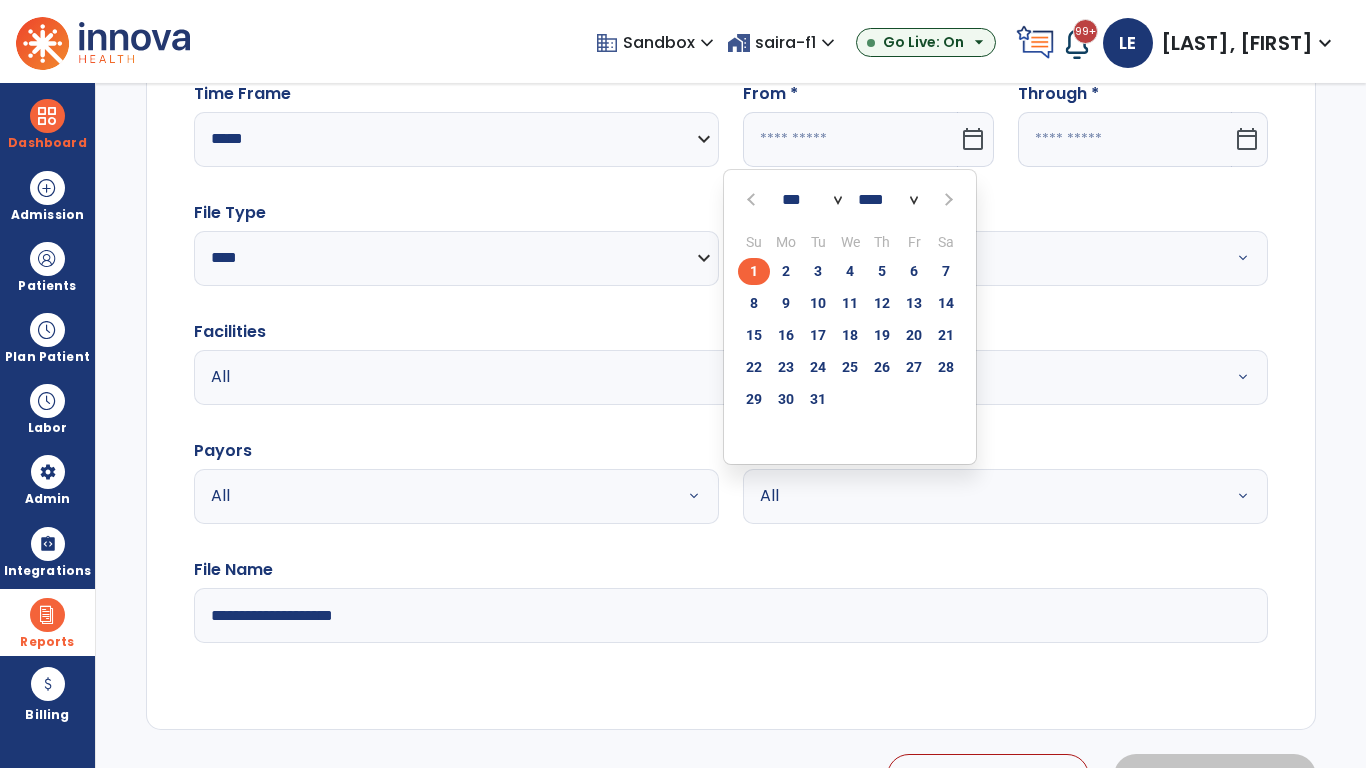 click on "1" 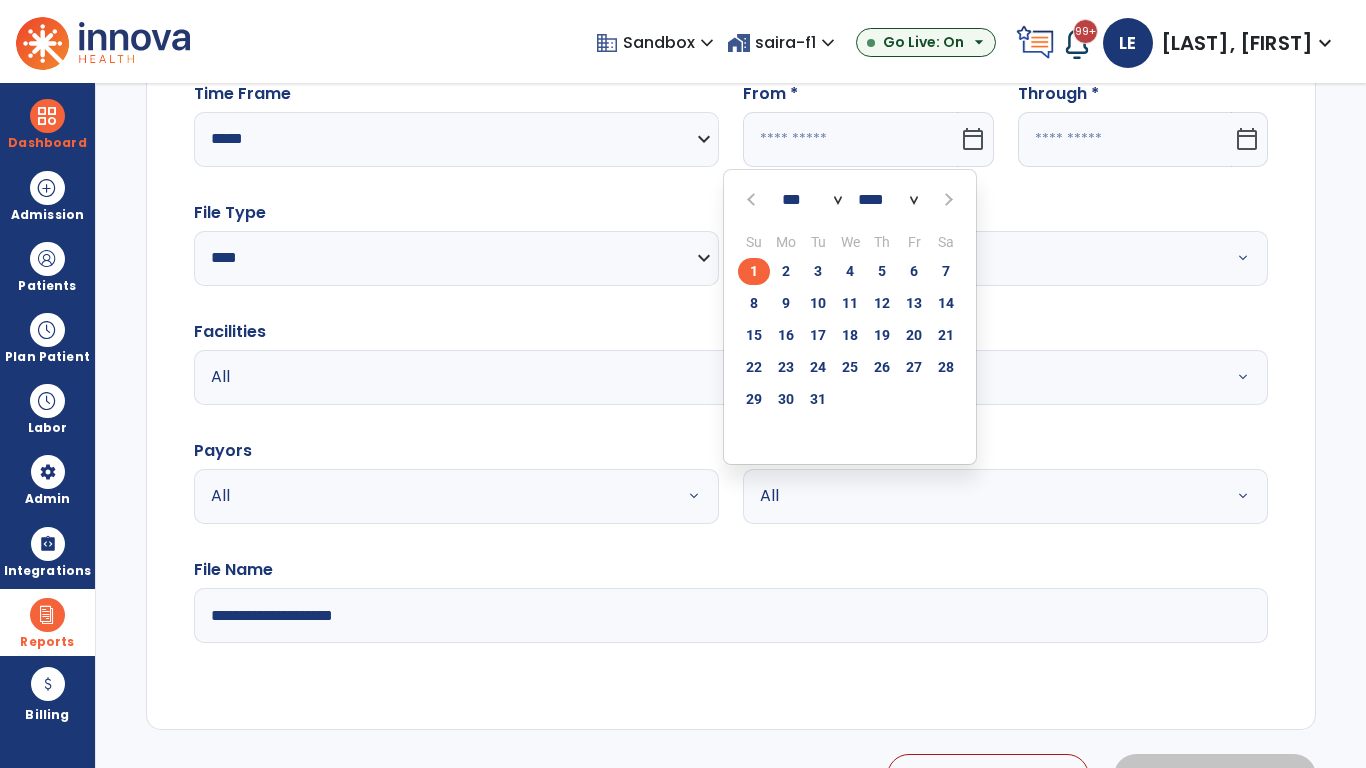type on "**********" 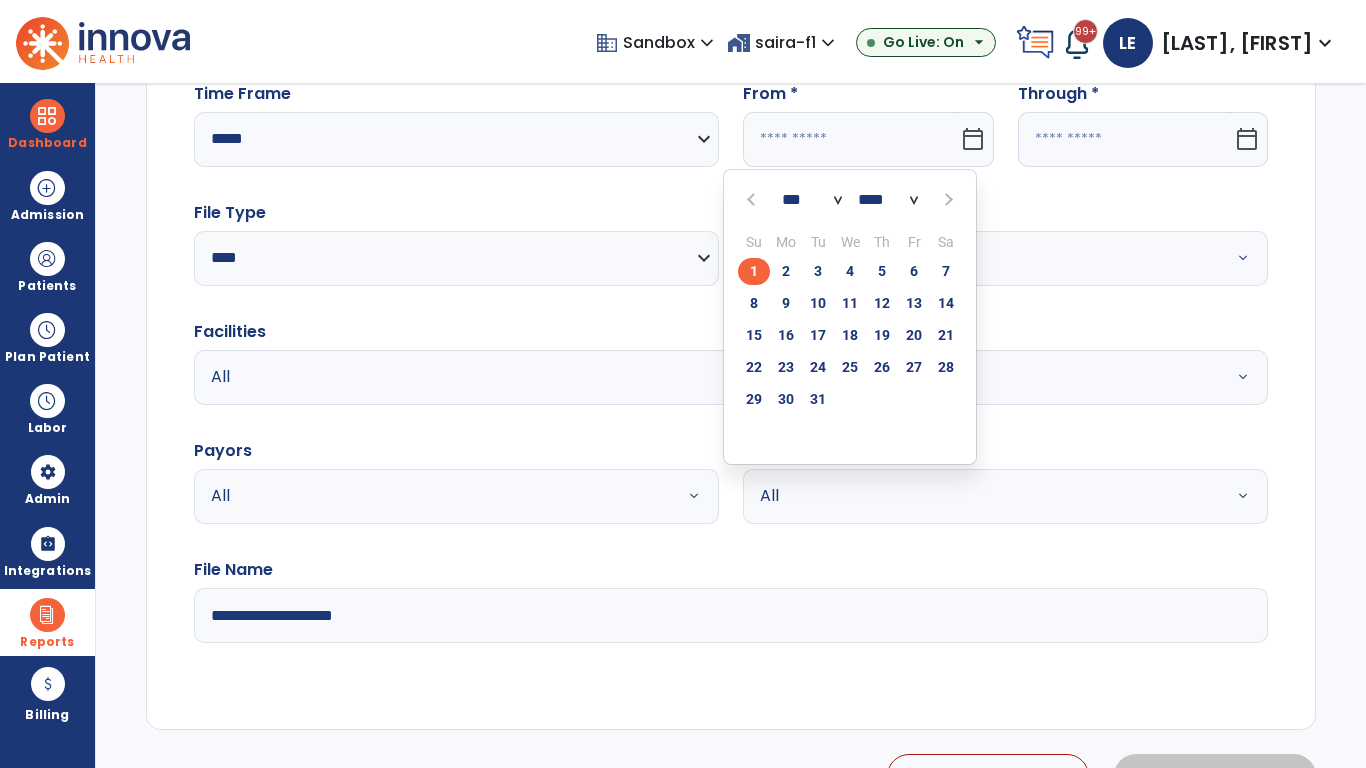 type on "*********" 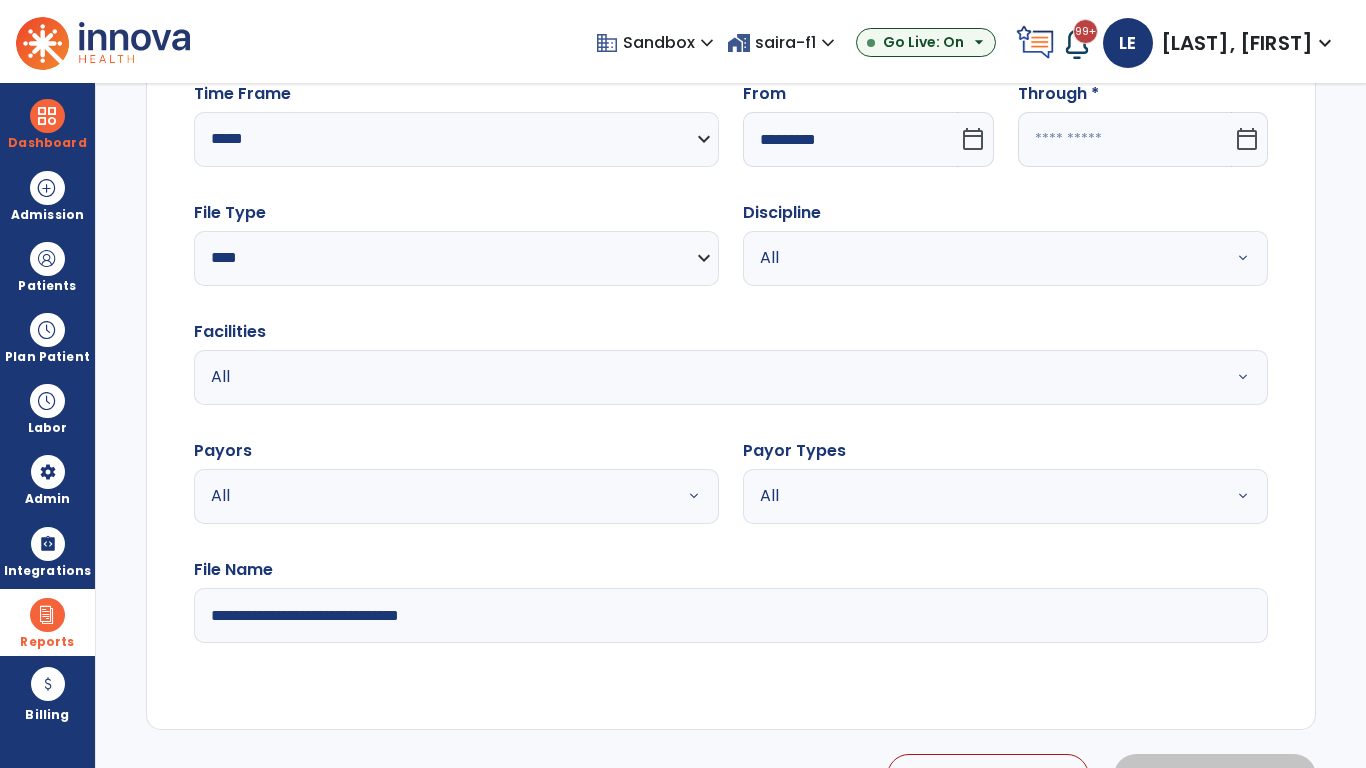 click 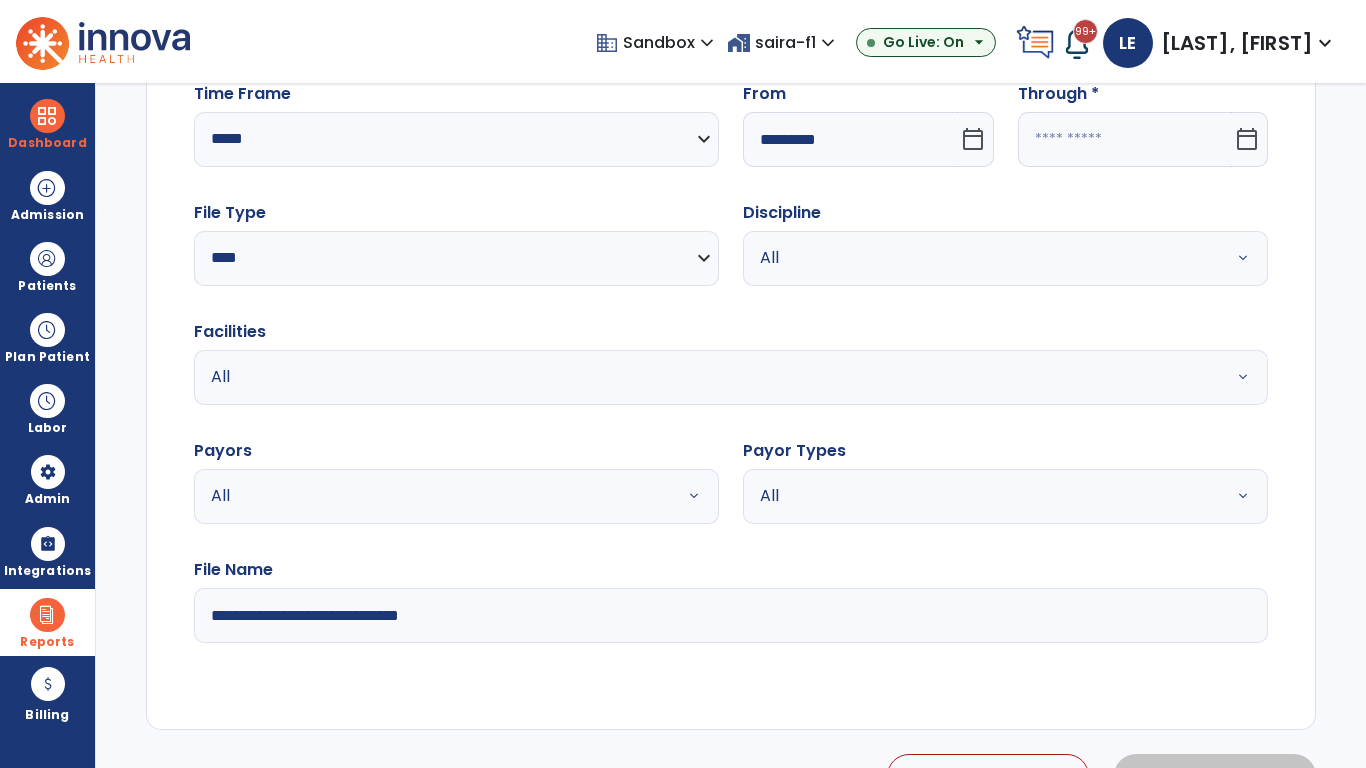 select on "*" 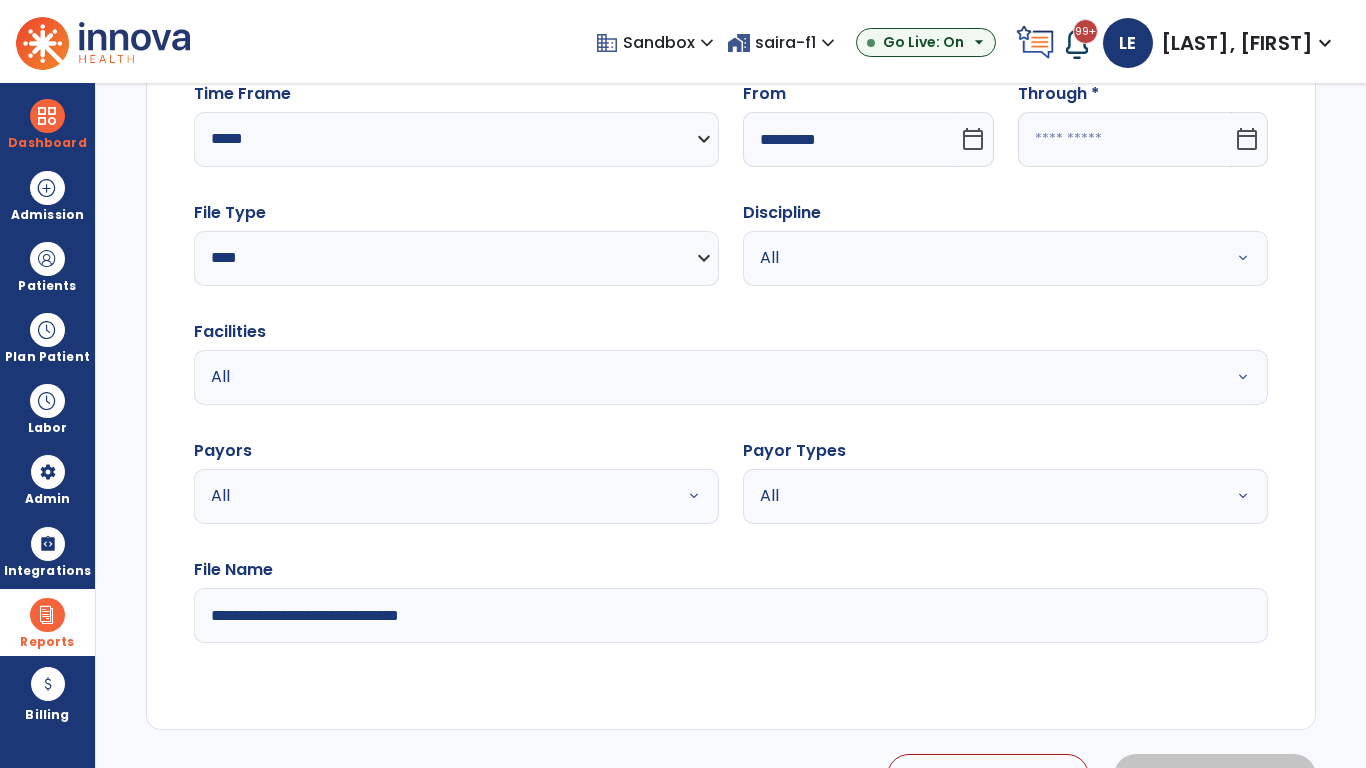 select on "****" 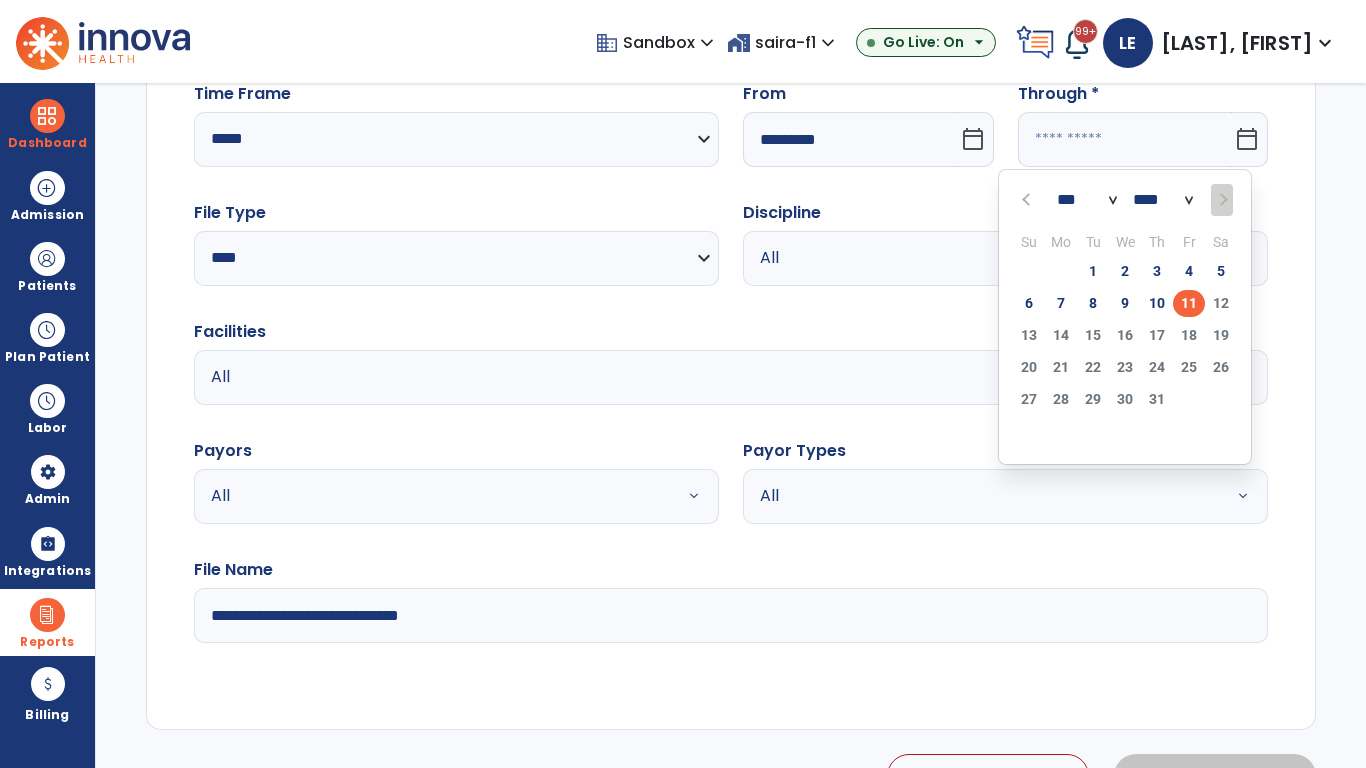 select on "*" 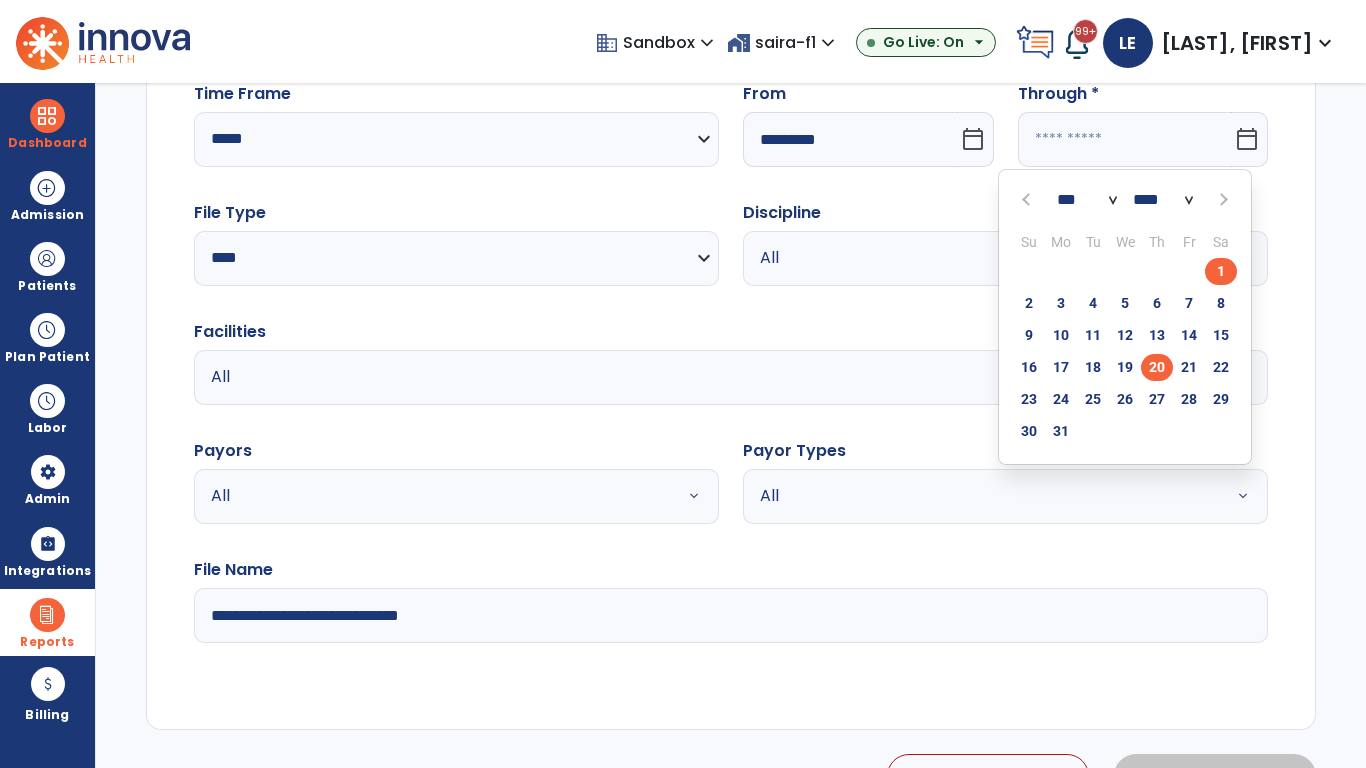 click on "20" 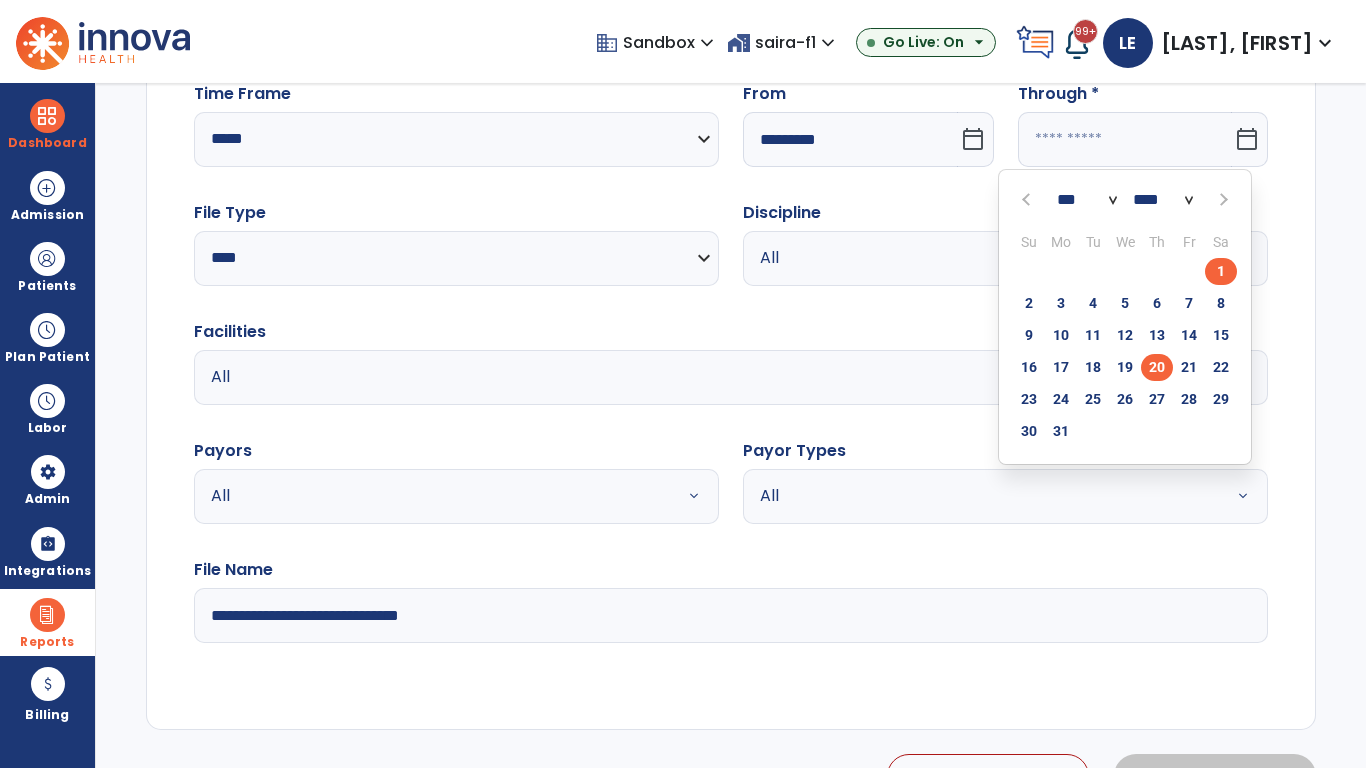 type on "**********" 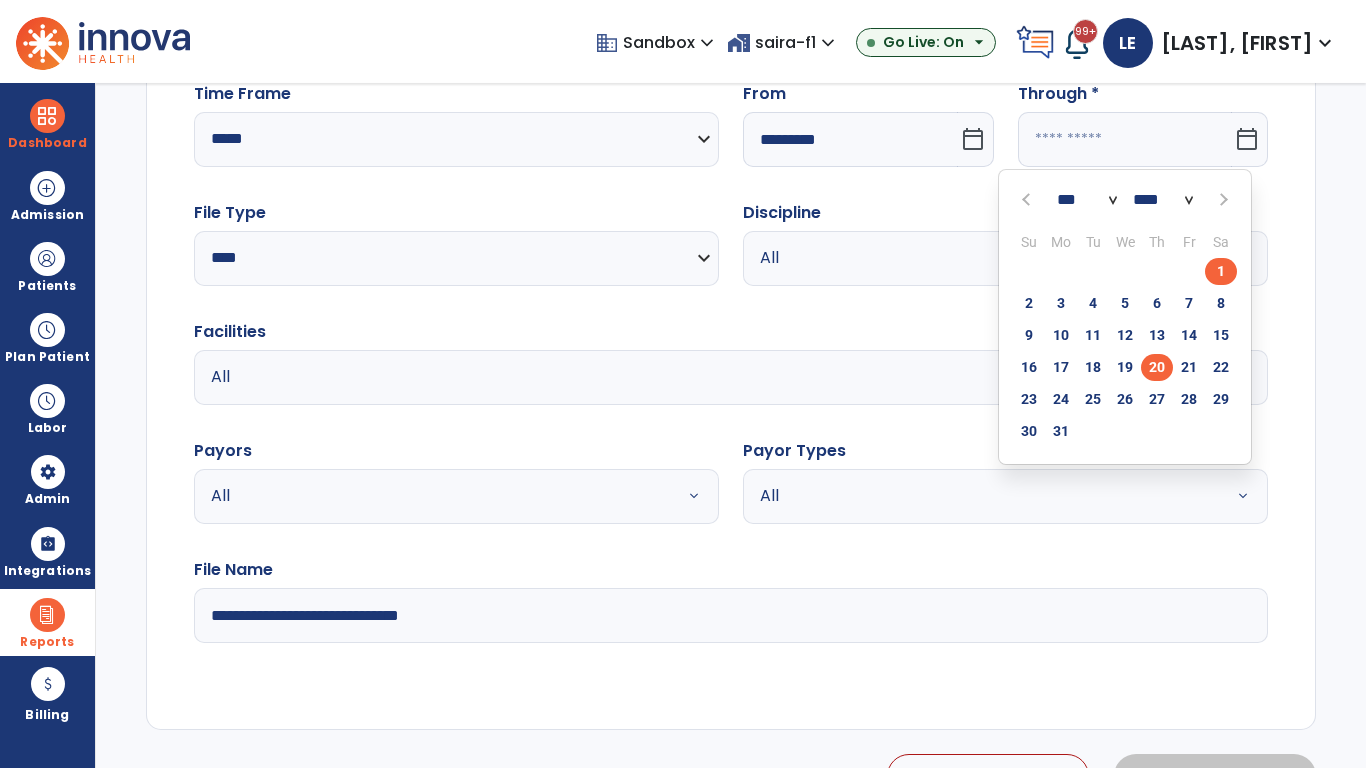 type on "*********" 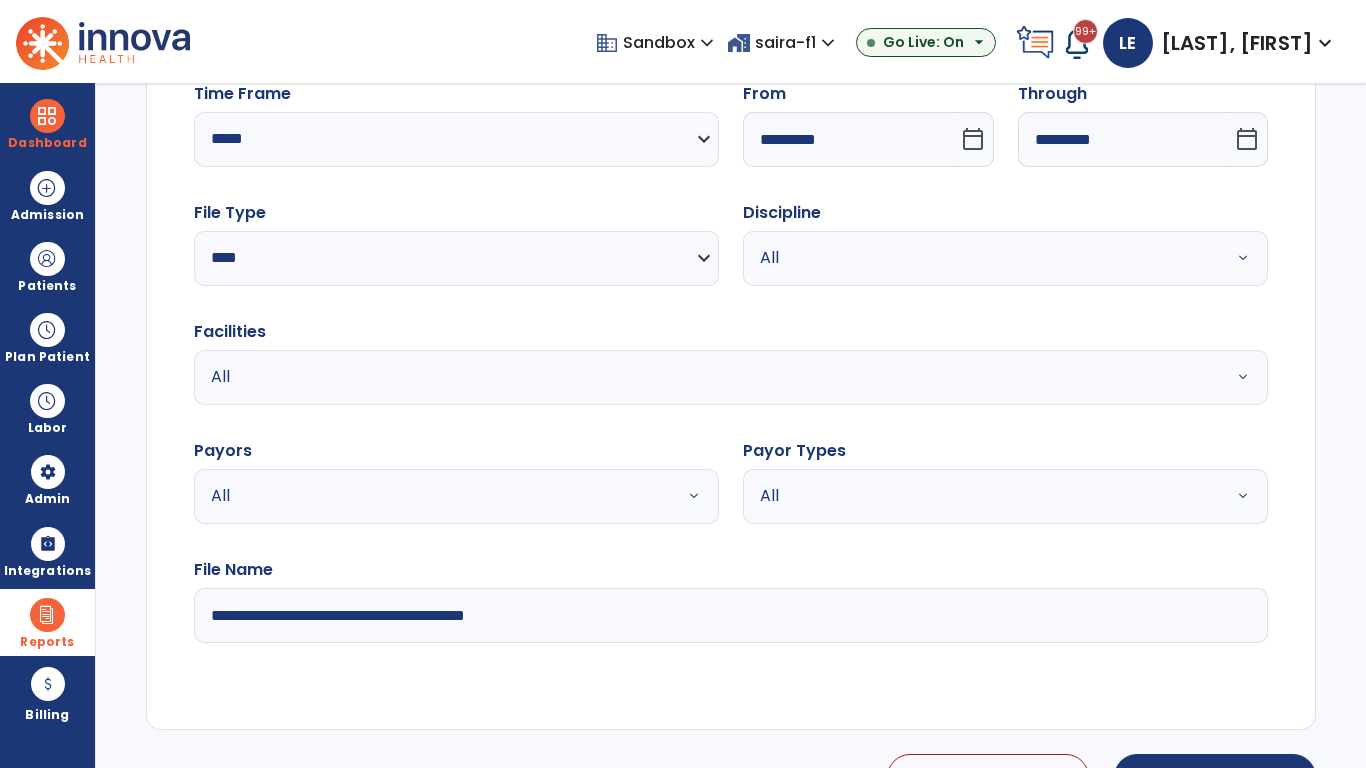click on "All" at bounding box center (981, 258) 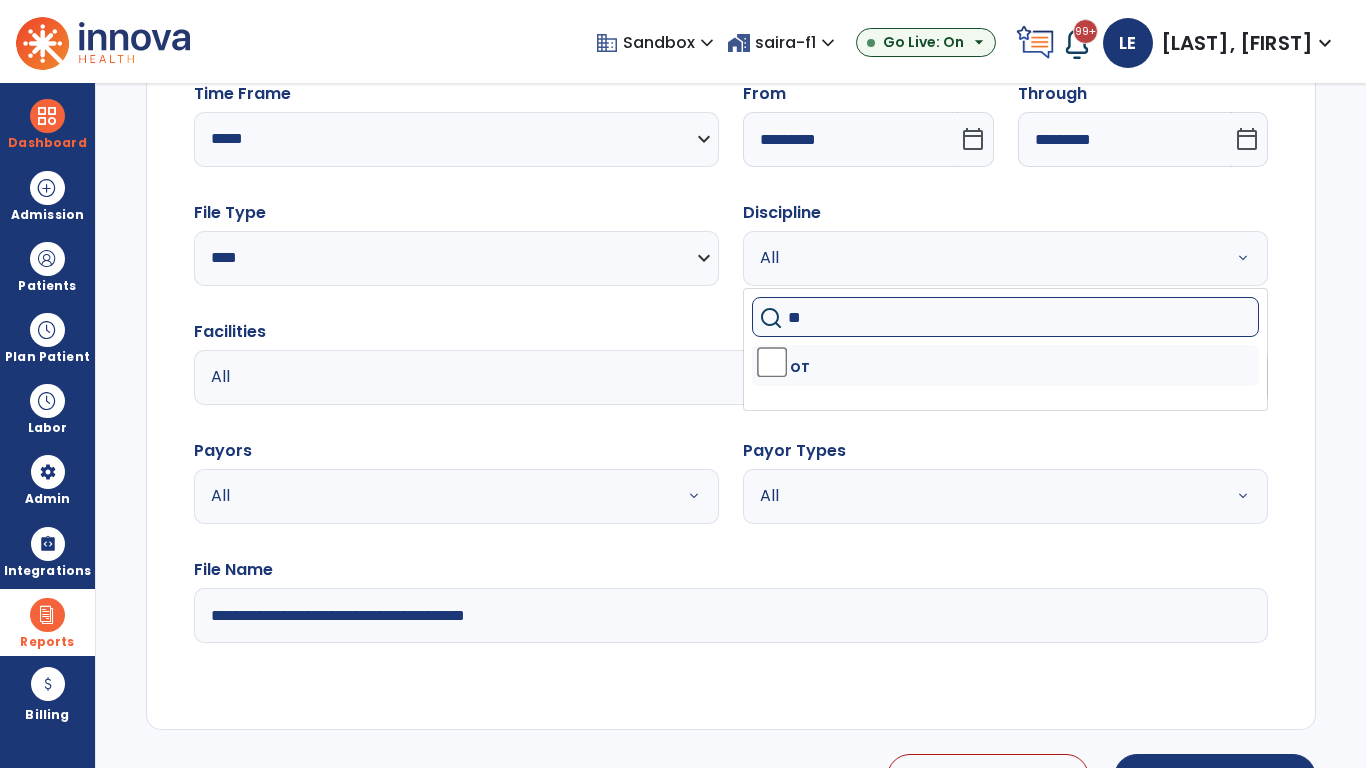 type on "**" 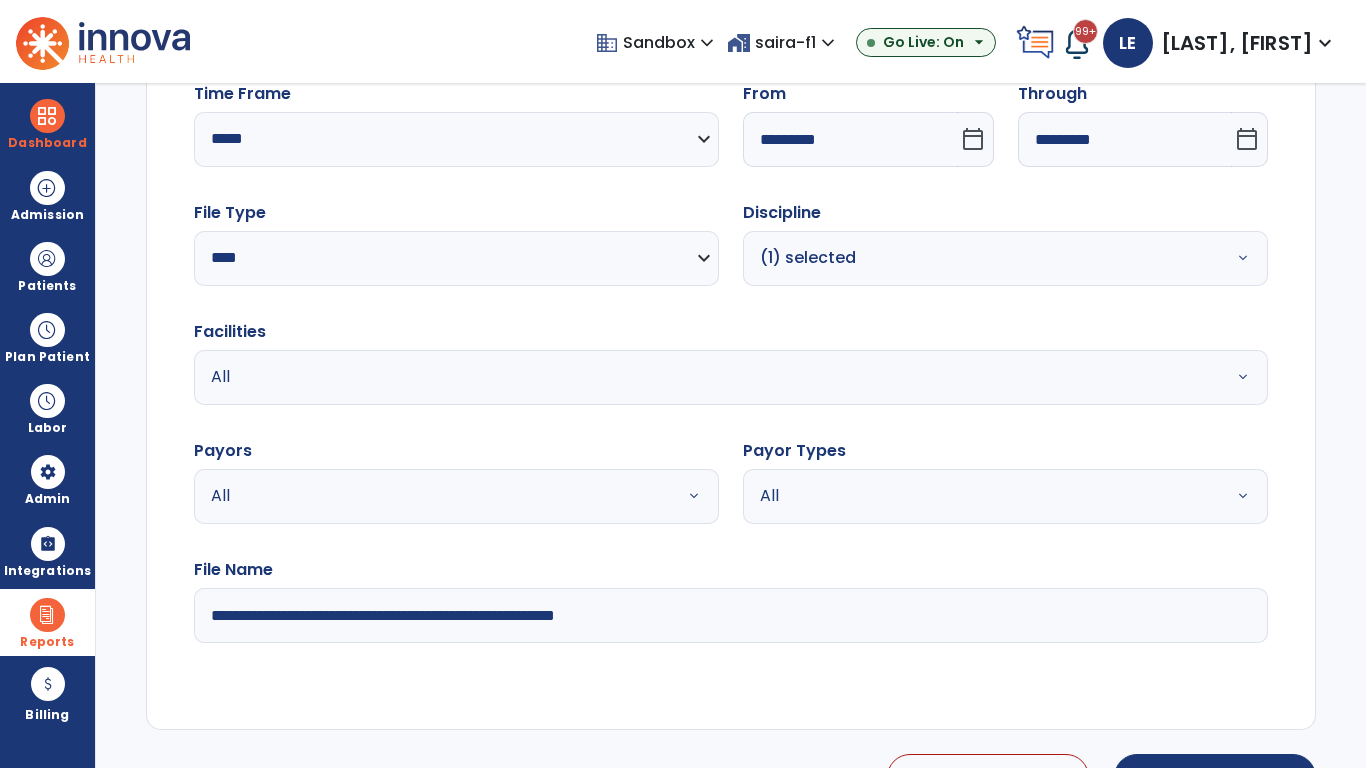type on "**********" 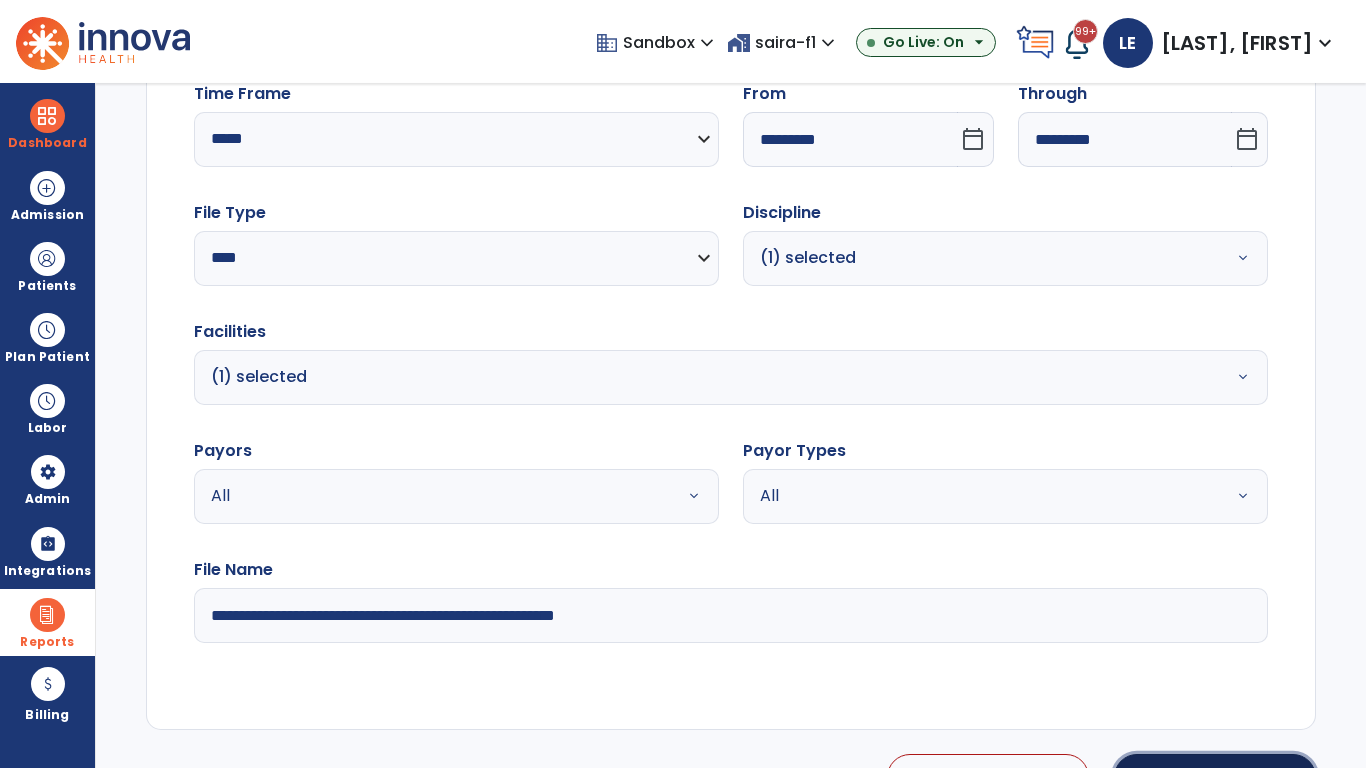 click on "Generate Report" 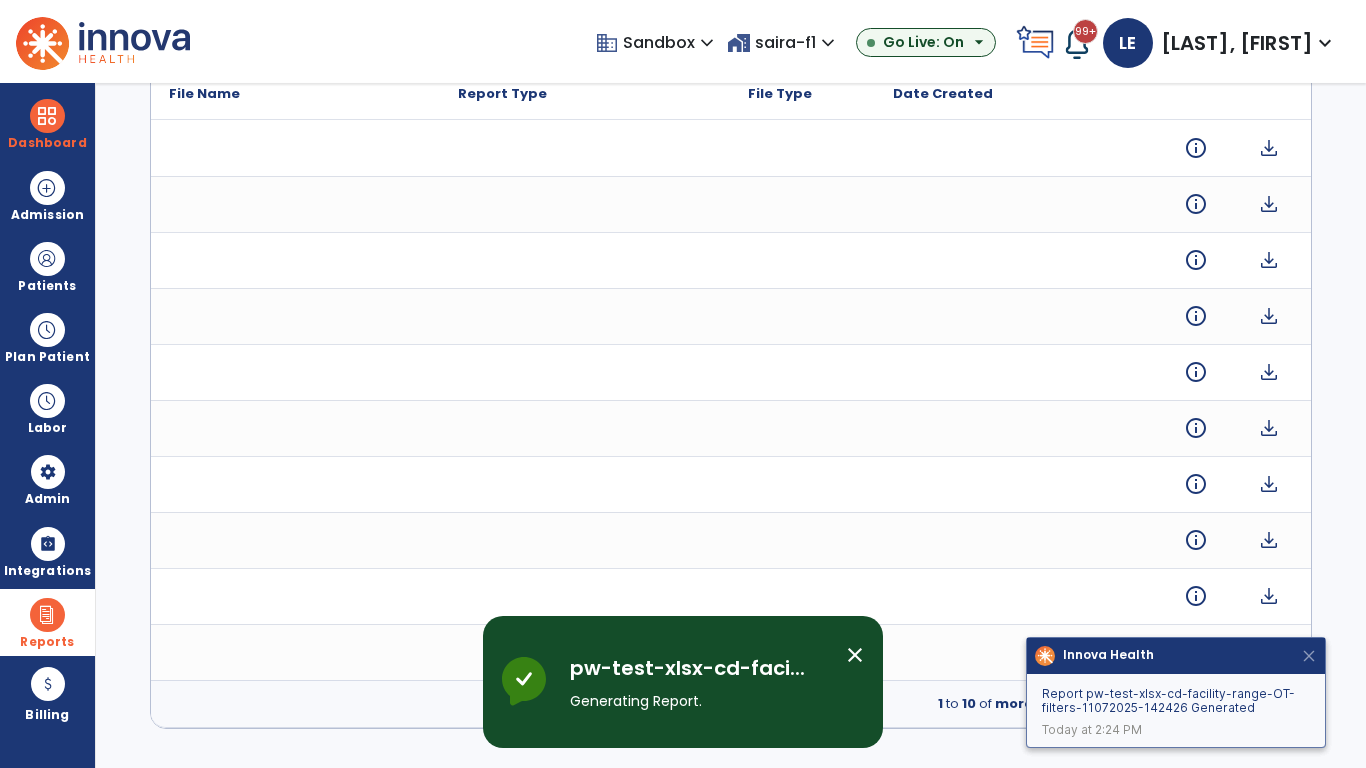 scroll, scrollTop: 0, scrollLeft: 0, axis: both 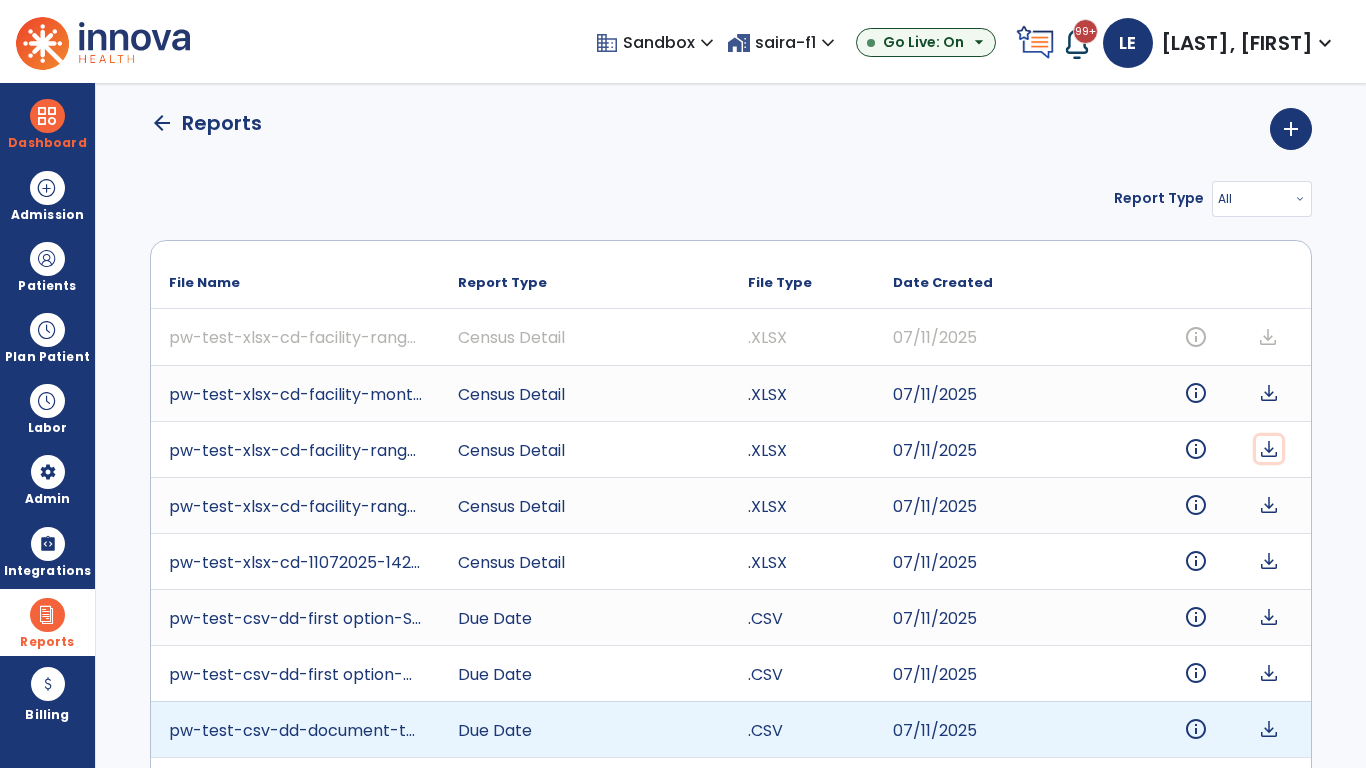 click on "download" 